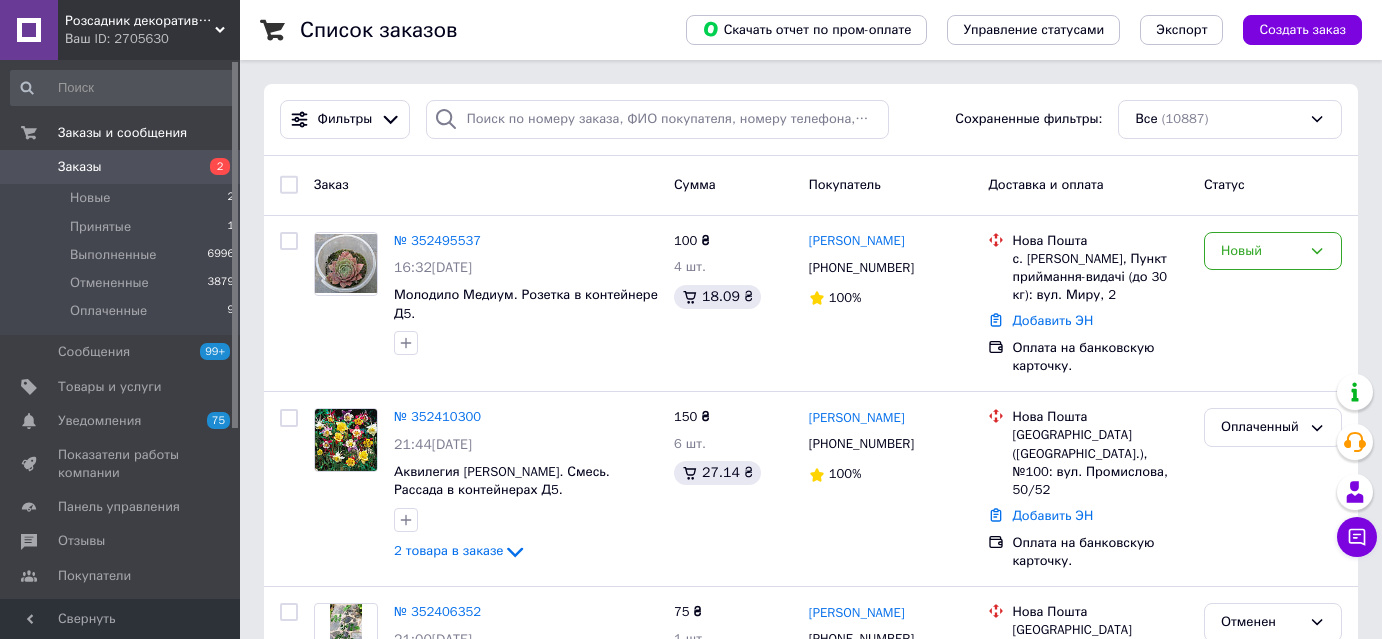 scroll, scrollTop: 0, scrollLeft: 0, axis: both 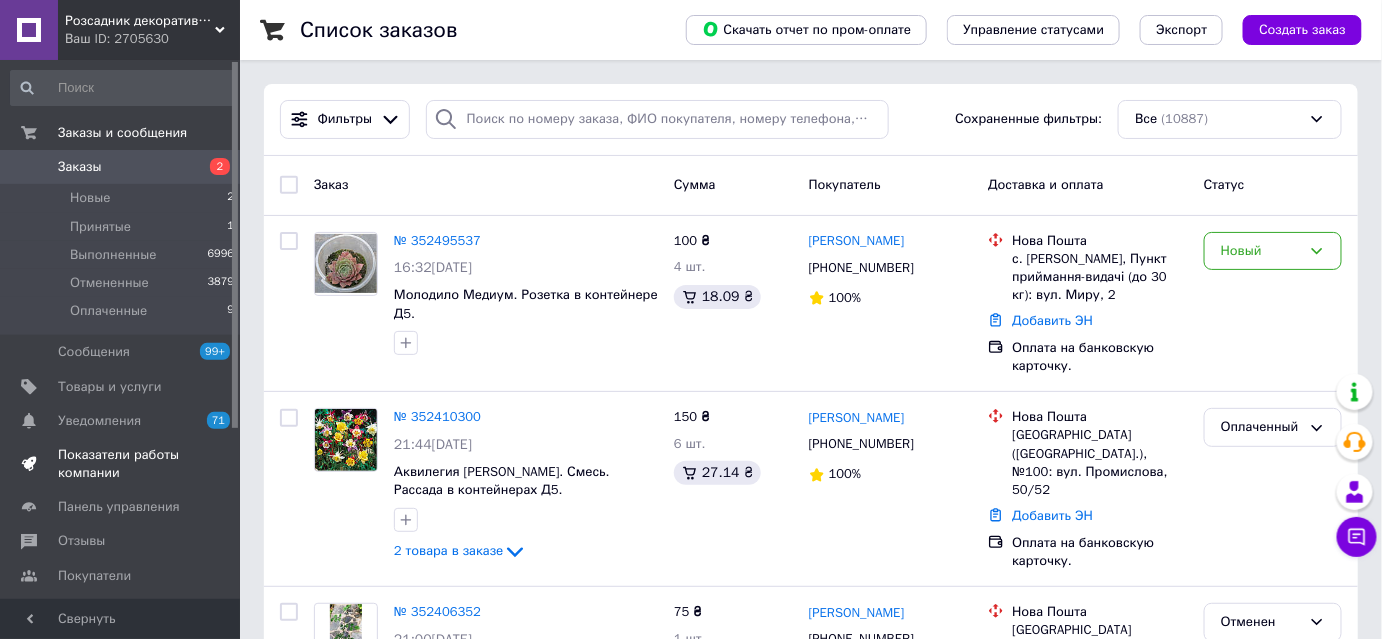 click on "Показатели работы компании" at bounding box center [121, 464] 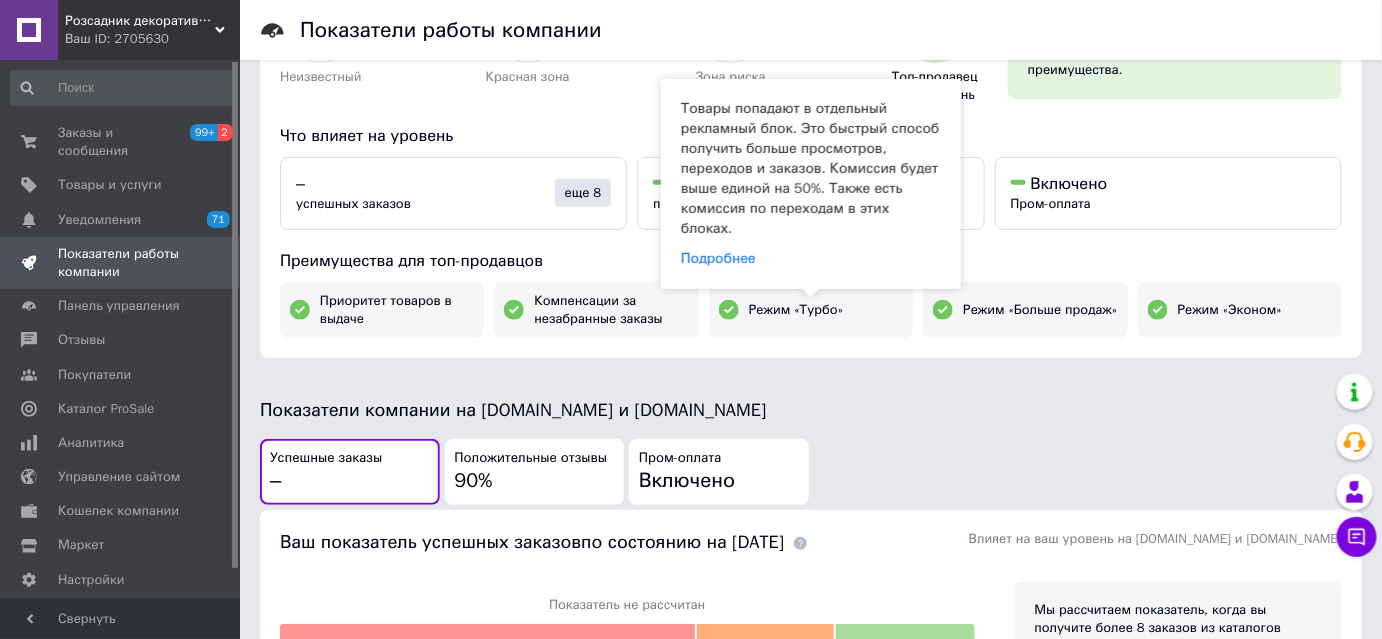 scroll, scrollTop: 0, scrollLeft: 0, axis: both 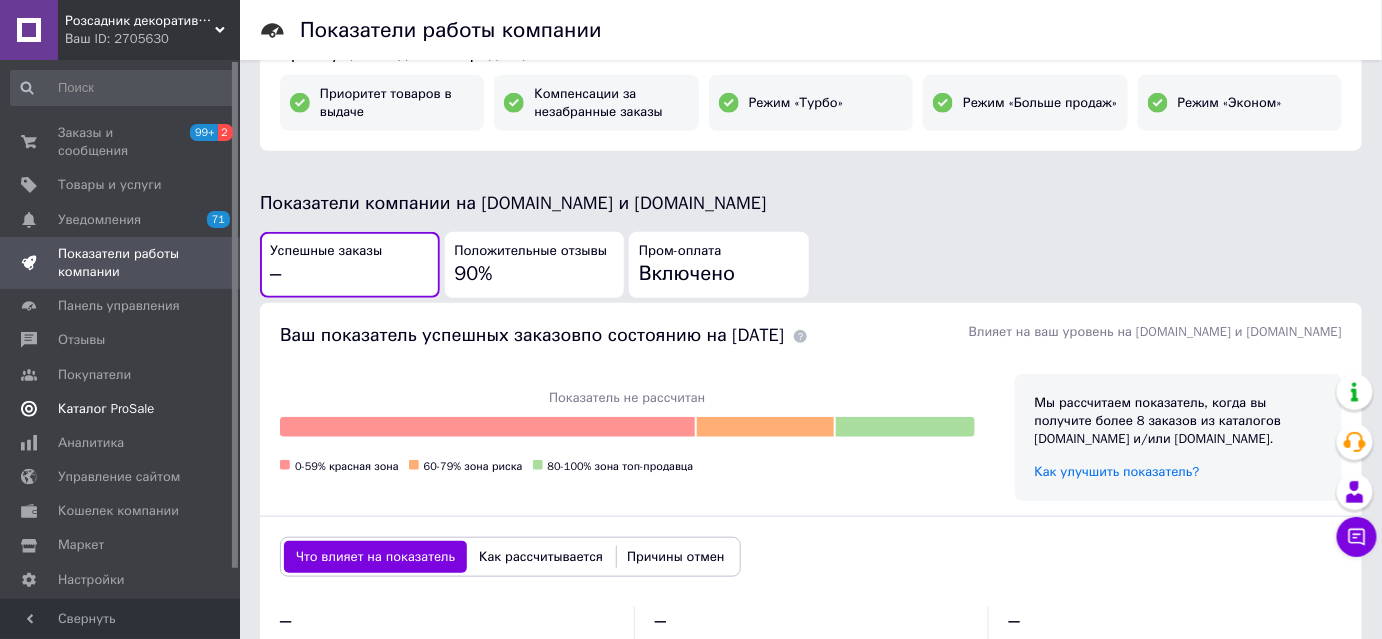 click on "Каталог ProSale" at bounding box center (106, 409) 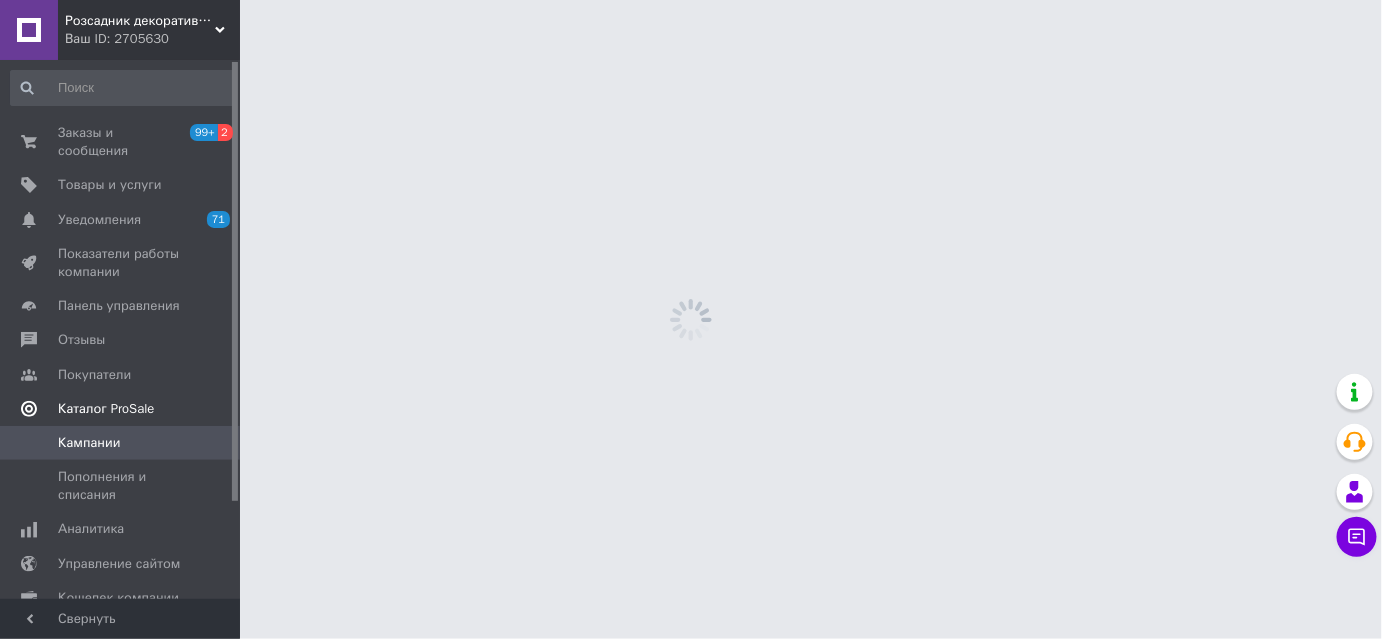 scroll, scrollTop: 0, scrollLeft: 0, axis: both 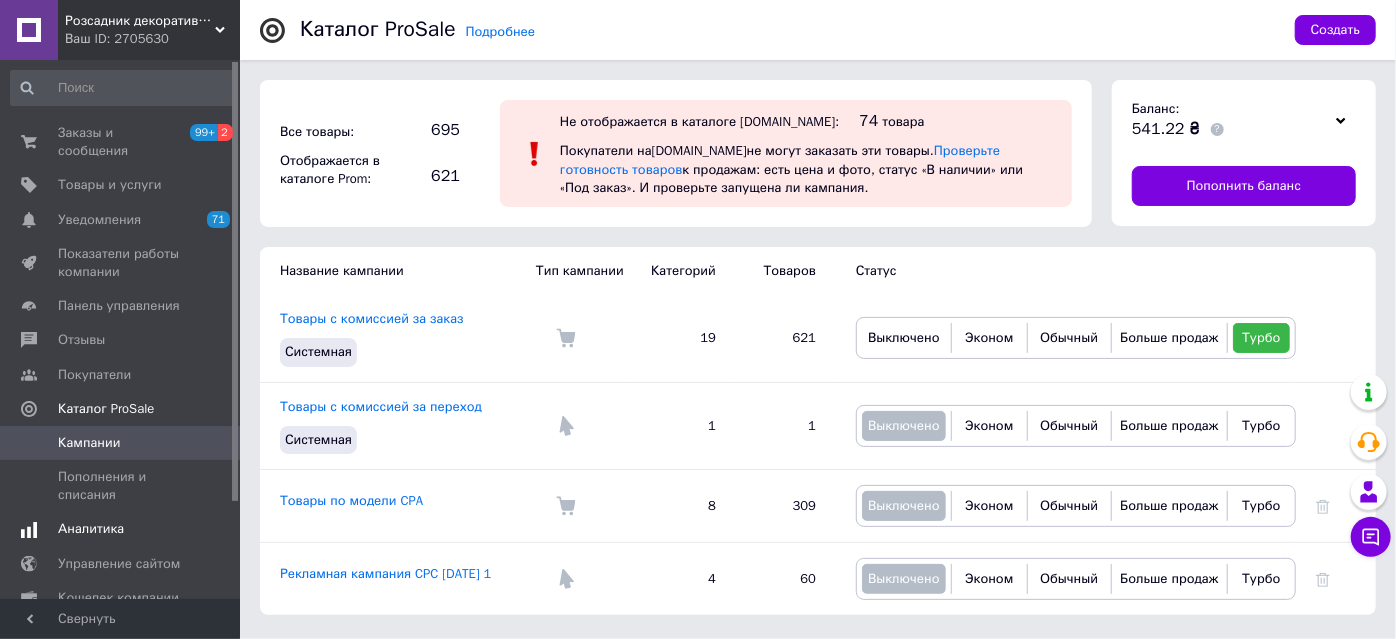 click on "Аналитика" at bounding box center (91, 529) 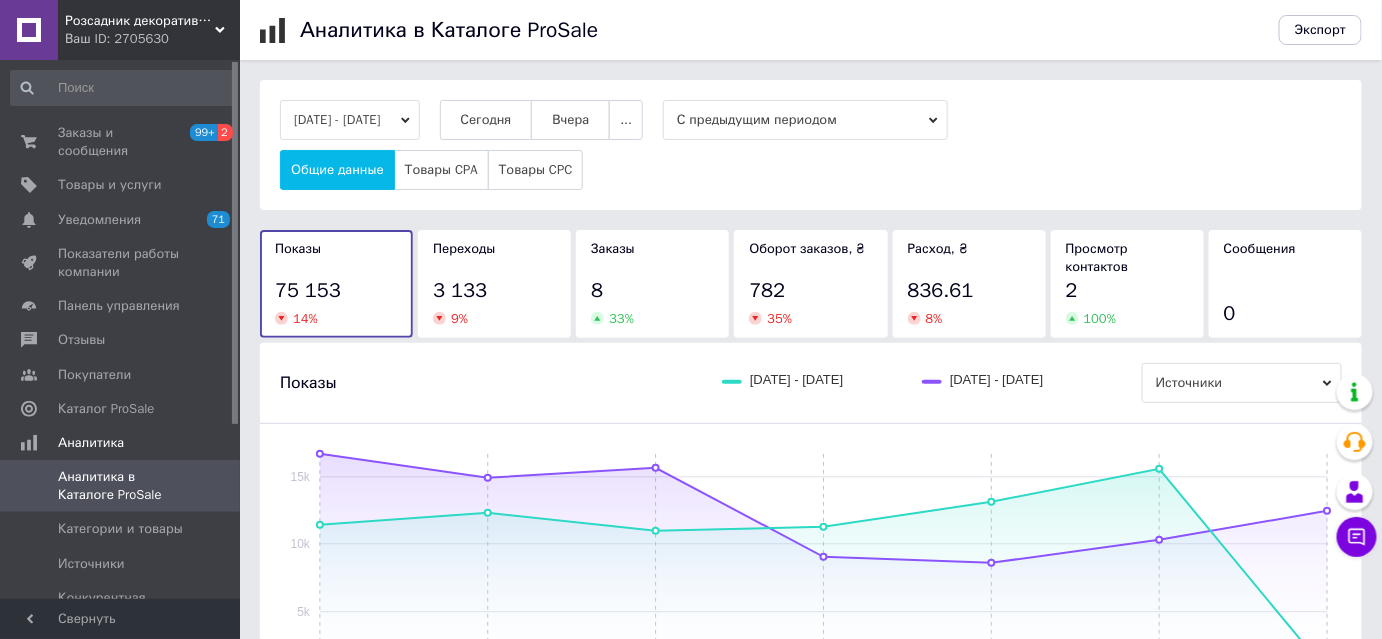 click on "Переходы 3 133 9 %" at bounding box center [494, 284] 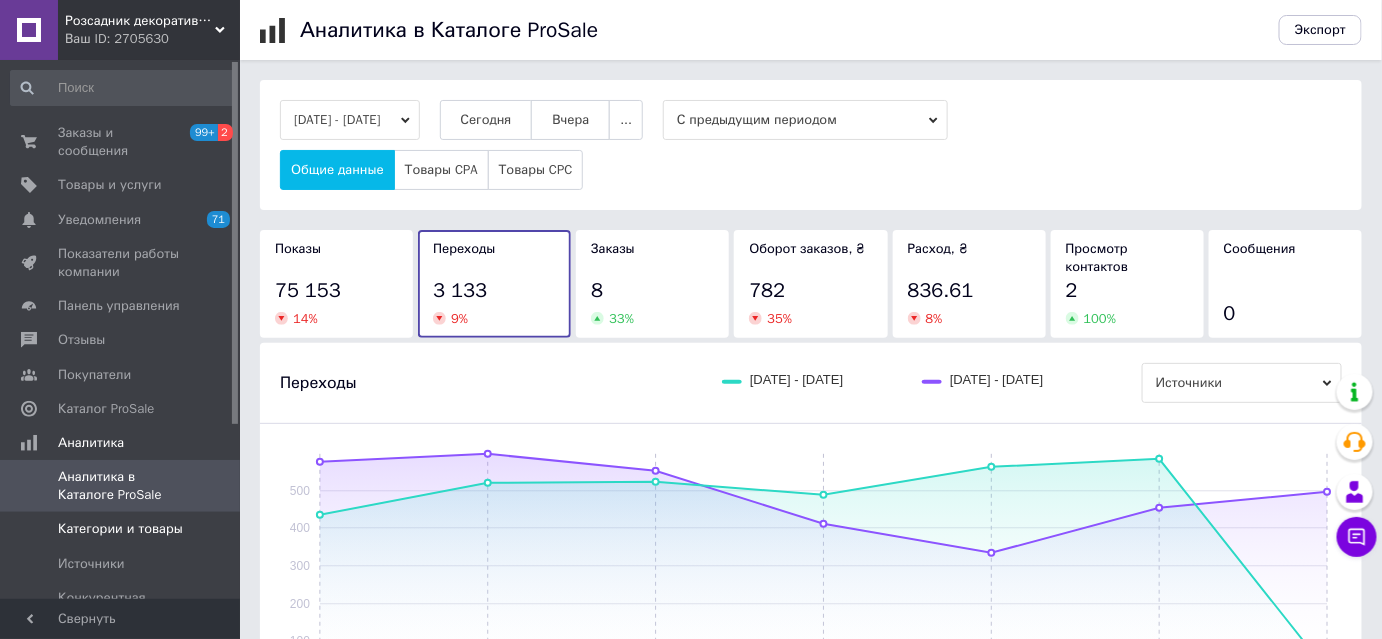 click on "Категории и товары" at bounding box center (120, 529) 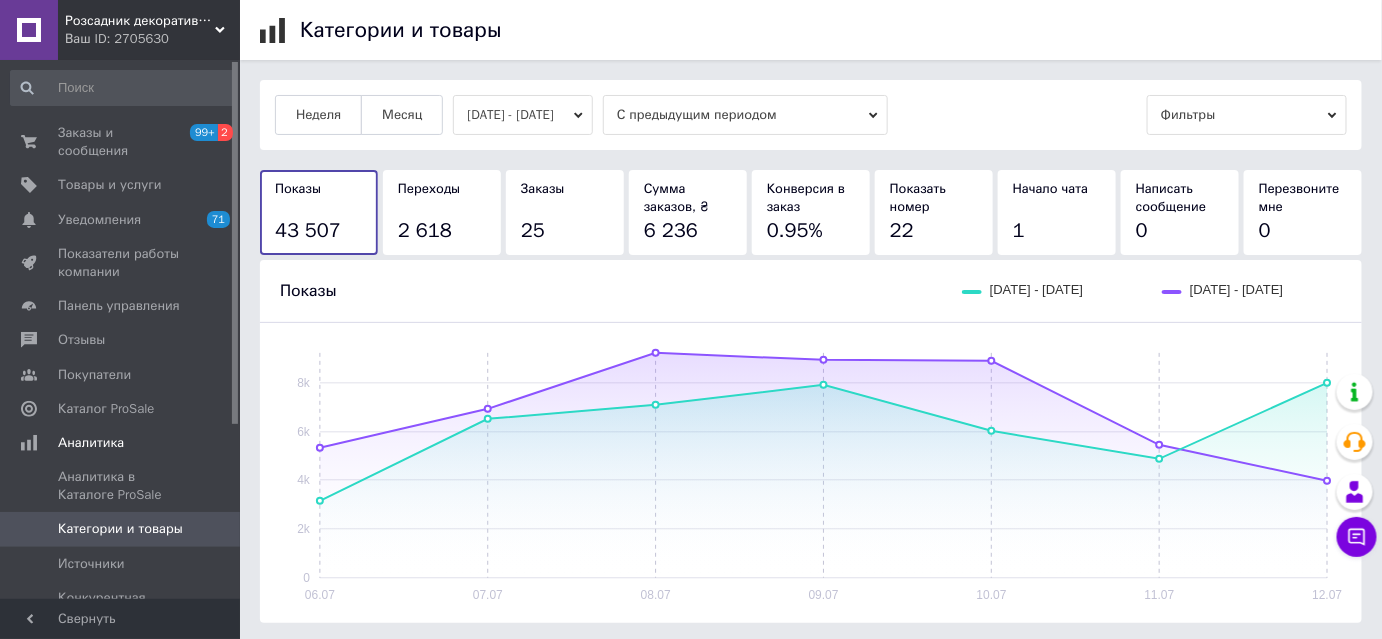 click on "2 618" at bounding box center (425, 230) 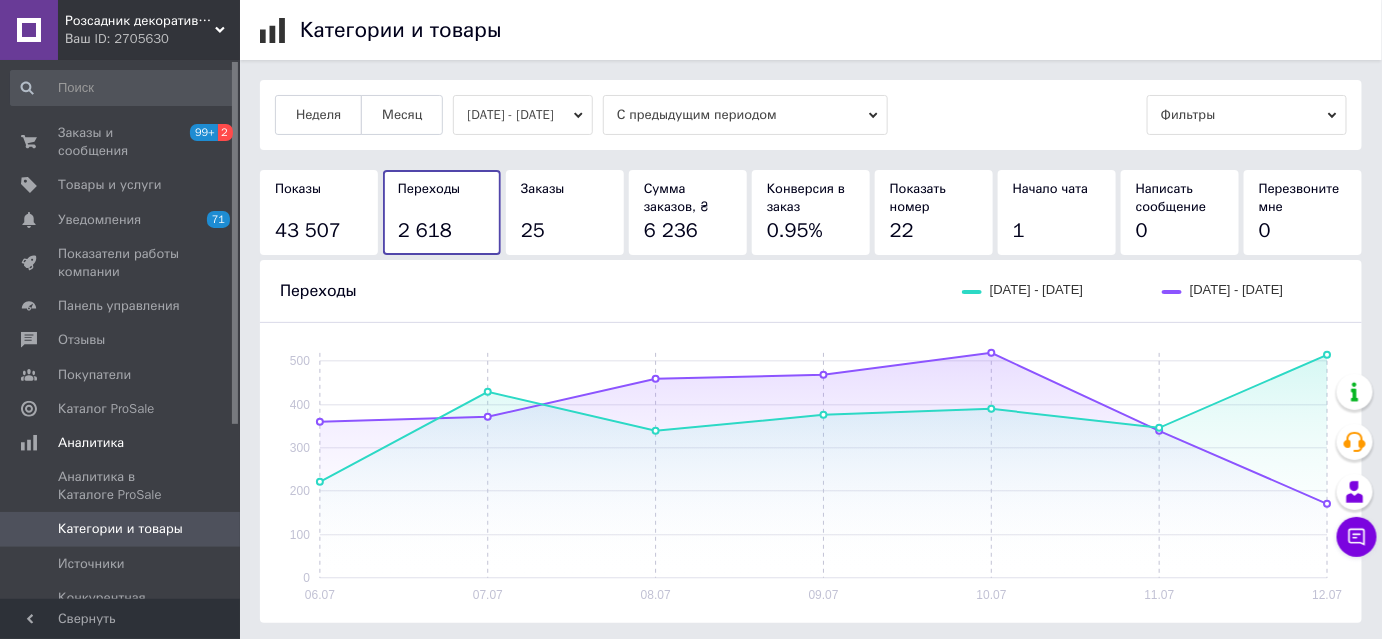 click on "Заказы 25" at bounding box center (565, 212) 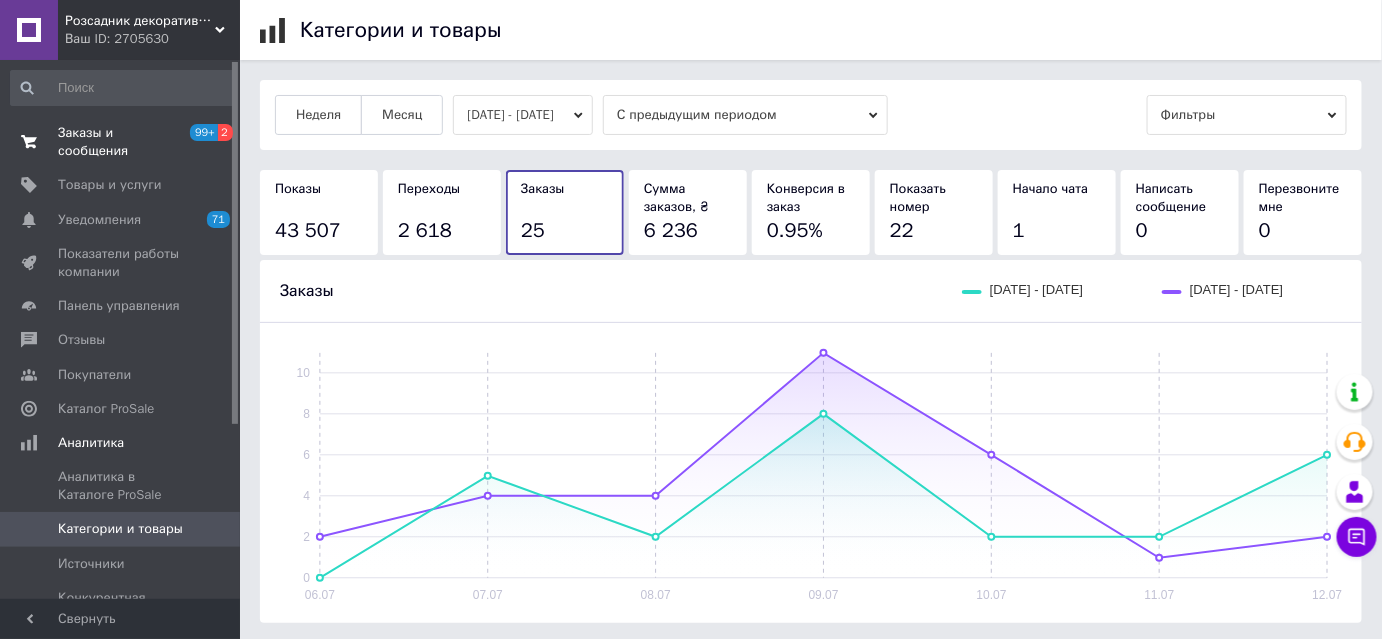 click on "Заказы и сообщения" at bounding box center (121, 142) 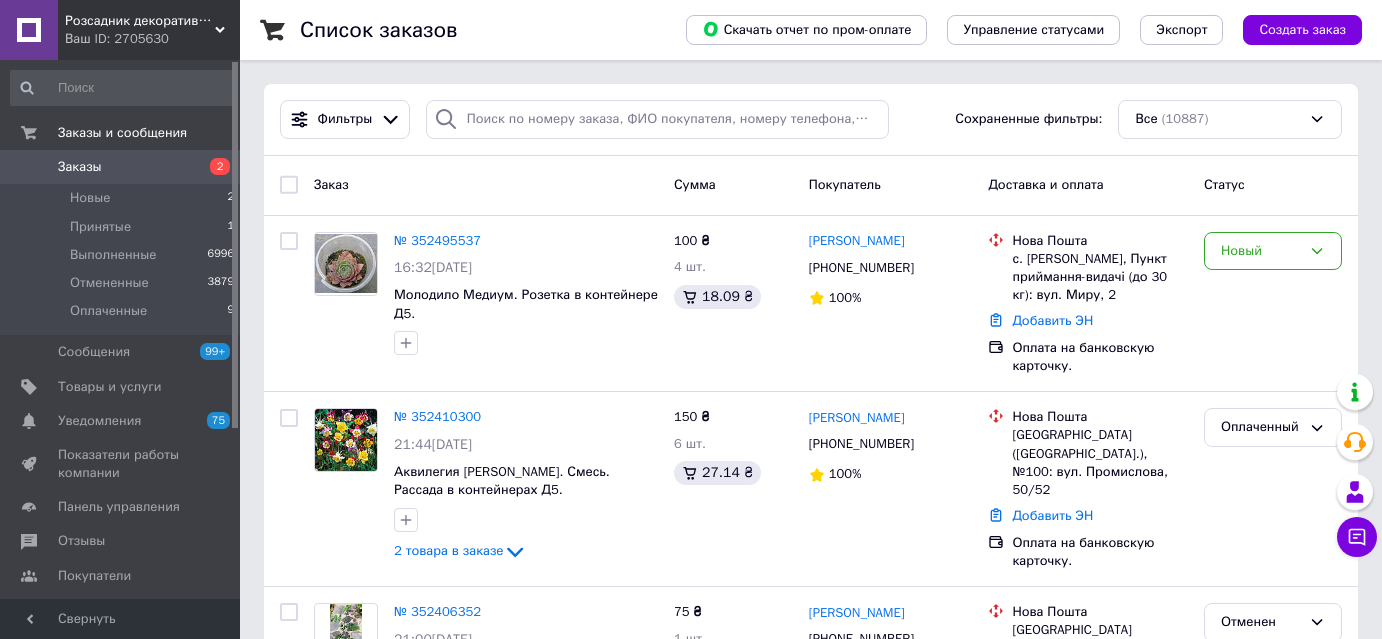 scroll, scrollTop: 0, scrollLeft: 0, axis: both 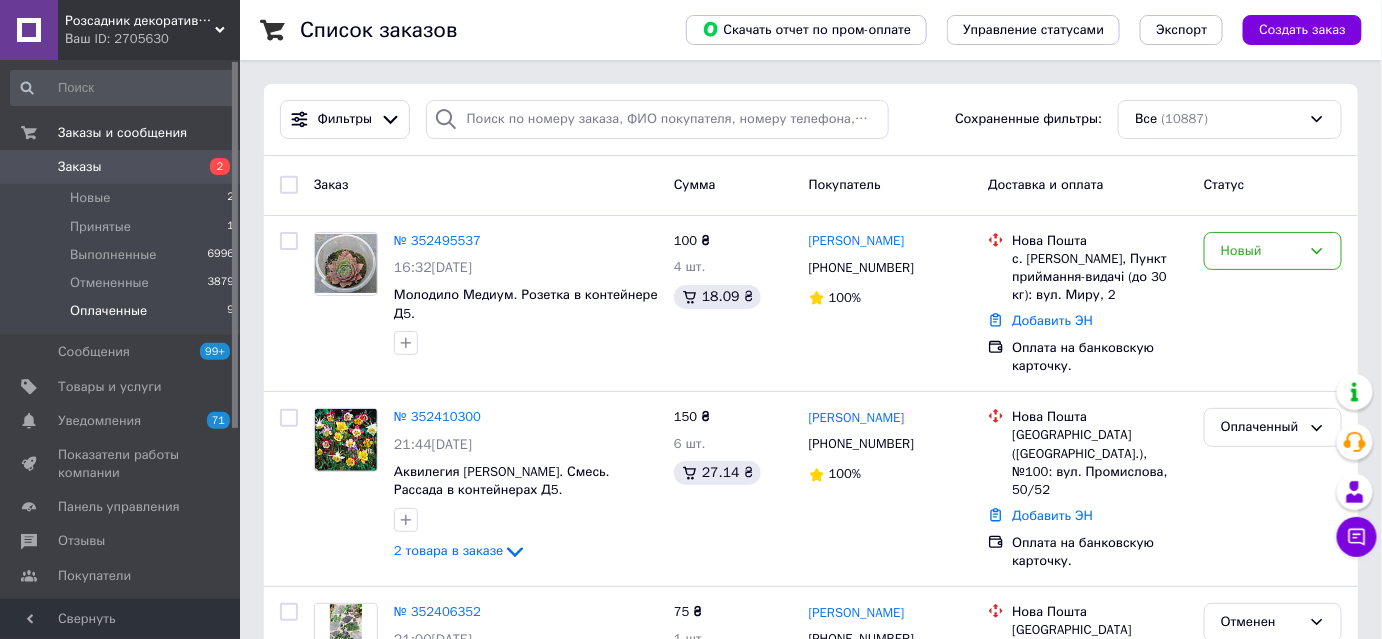 click on "Оплаченные" at bounding box center (108, 311) 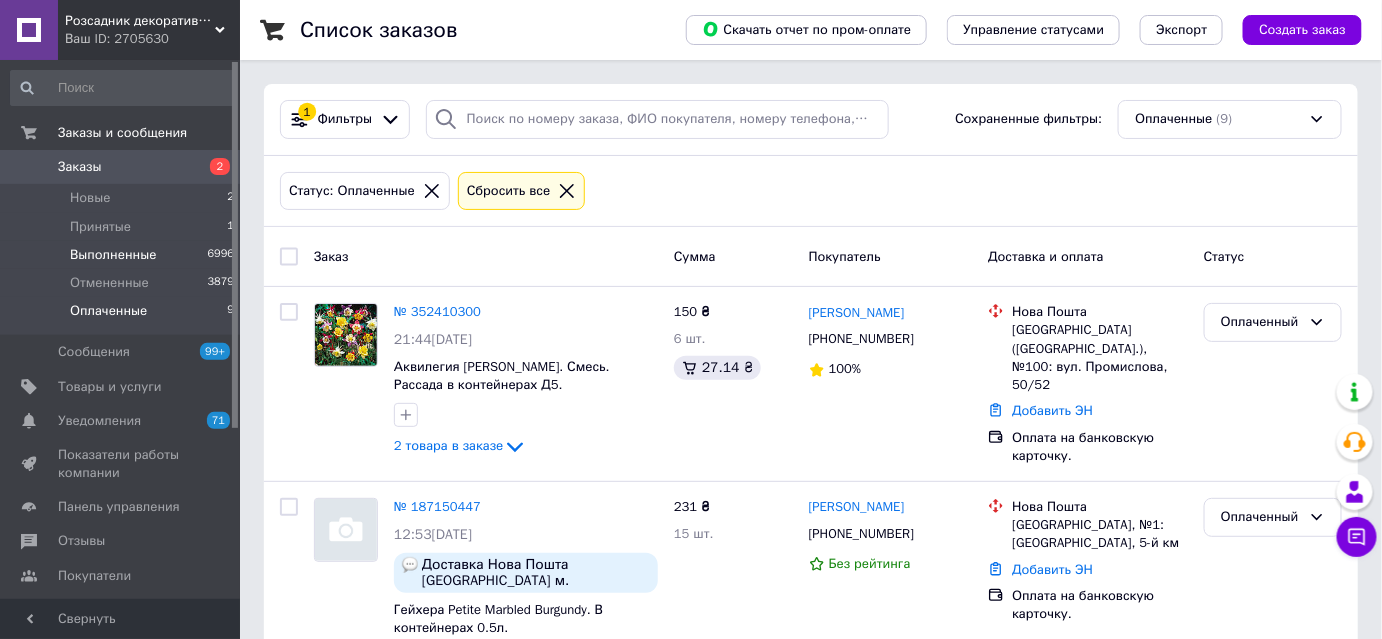 drag, startPoint x: 105, startPoint y: 169, endPoint x: 65, endPoint y: 242, distance: 83.240616 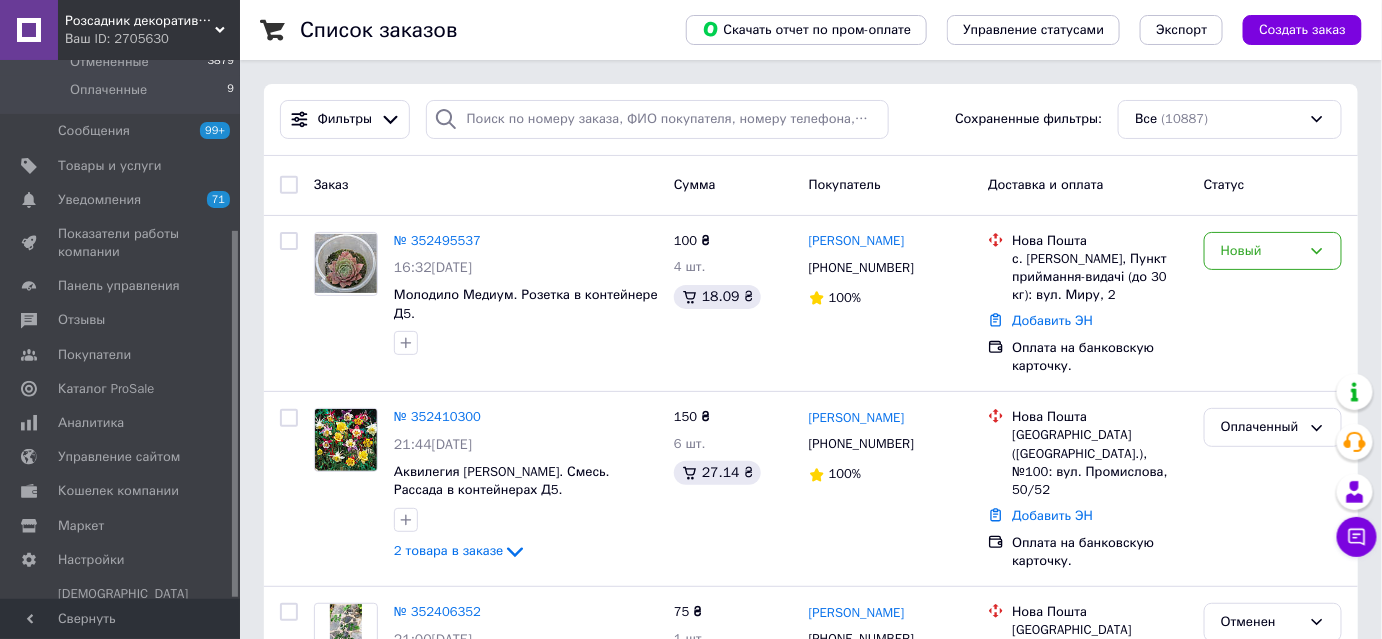 scroll, scrollTop: 250, scrollLeft: 0, axis: vertical 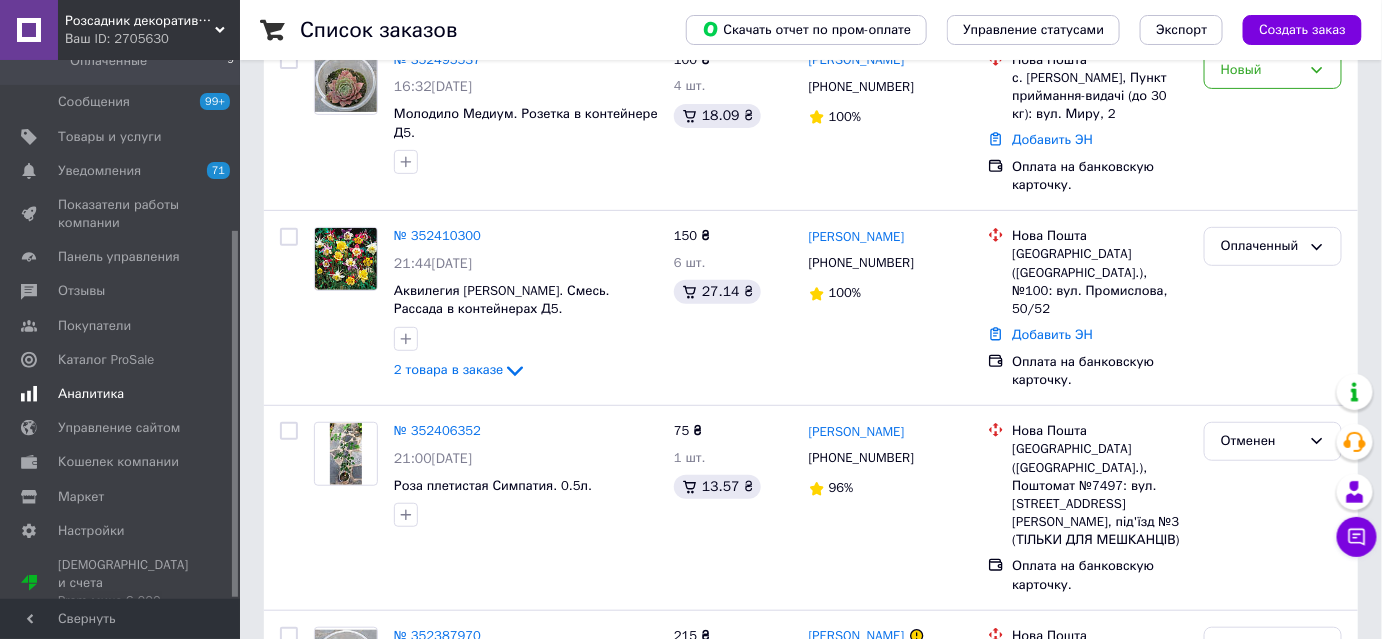 click on "Аналитика" at bounding box center (91, 394) 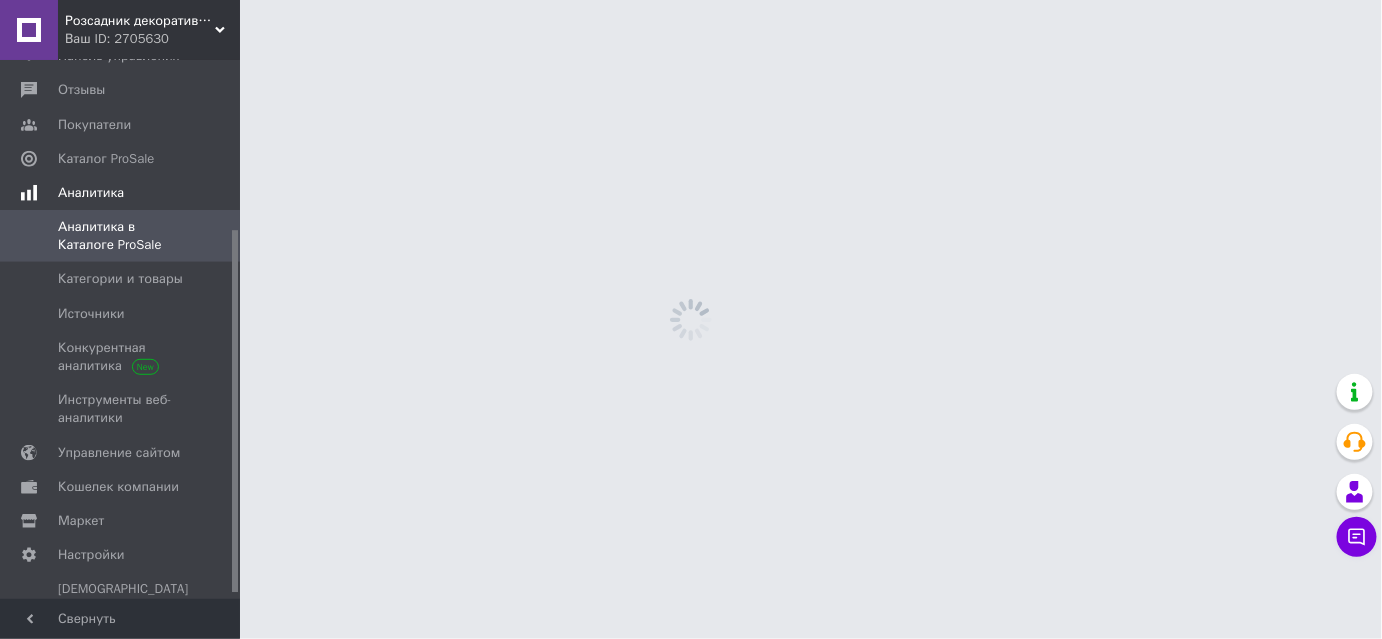 scroll, scrollTop: 0, scrollLeft: 0, axis: both 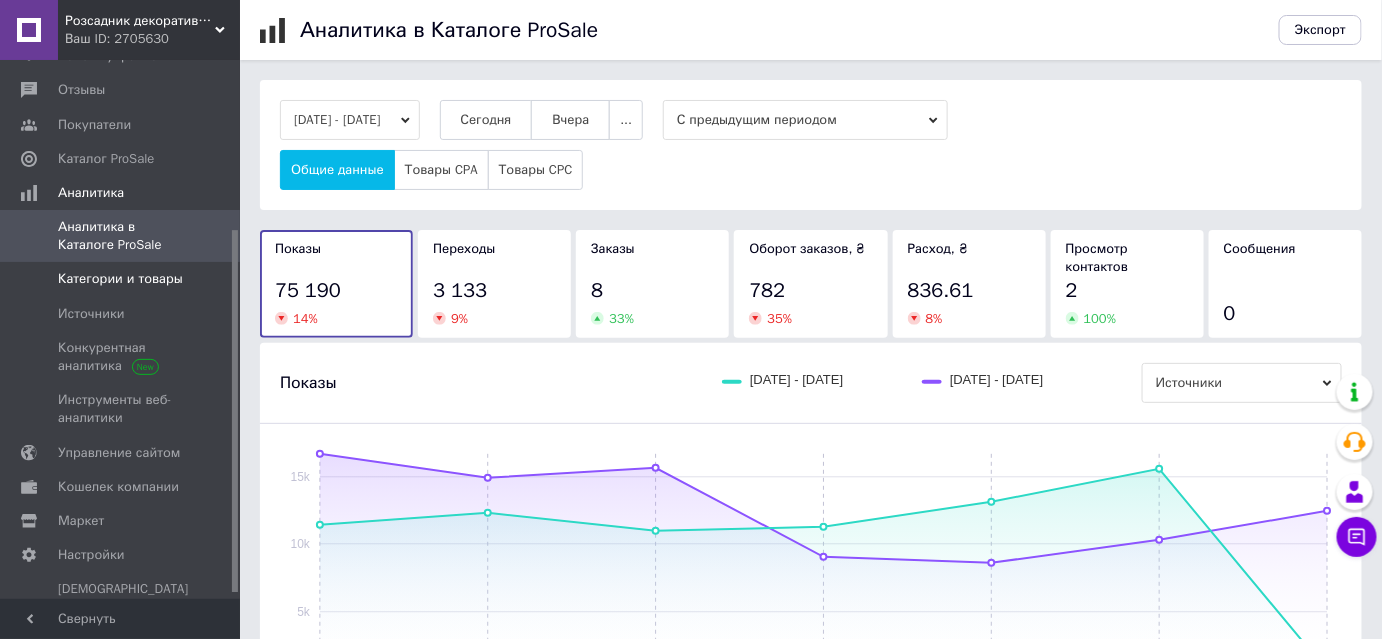click on "Категории и товары" at bounding box center (120, 279) 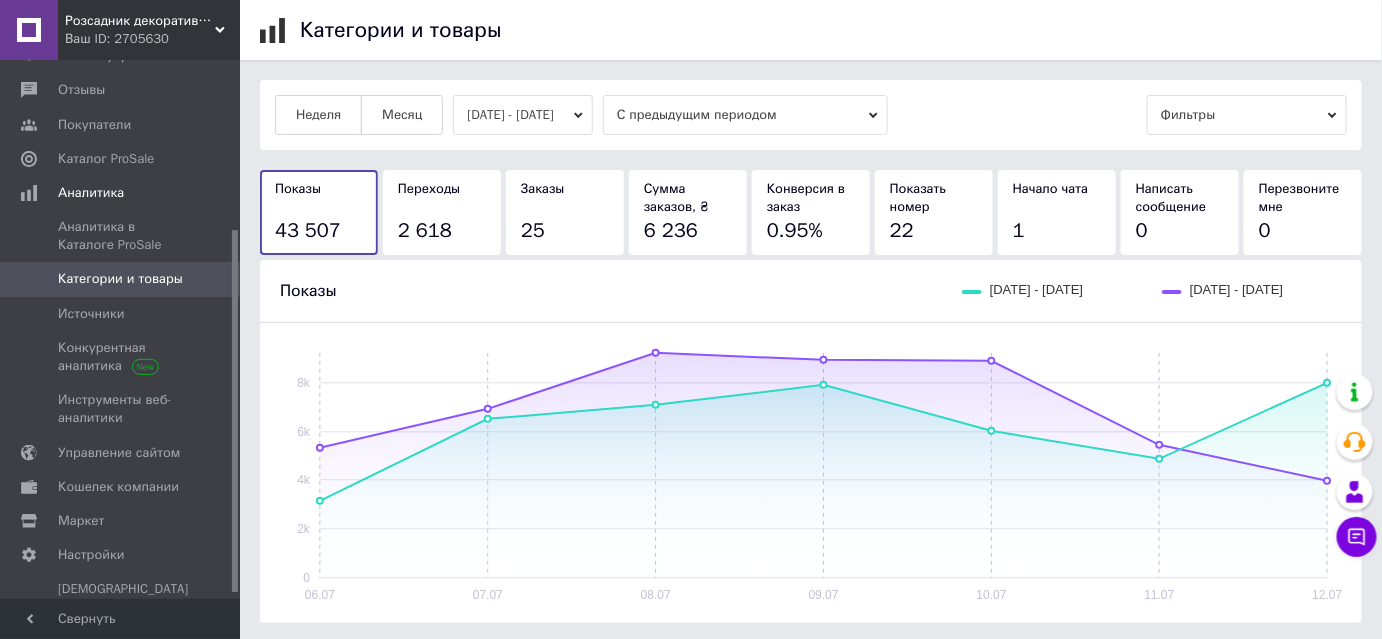 click on "2 618" at bounding box center (425, 230) 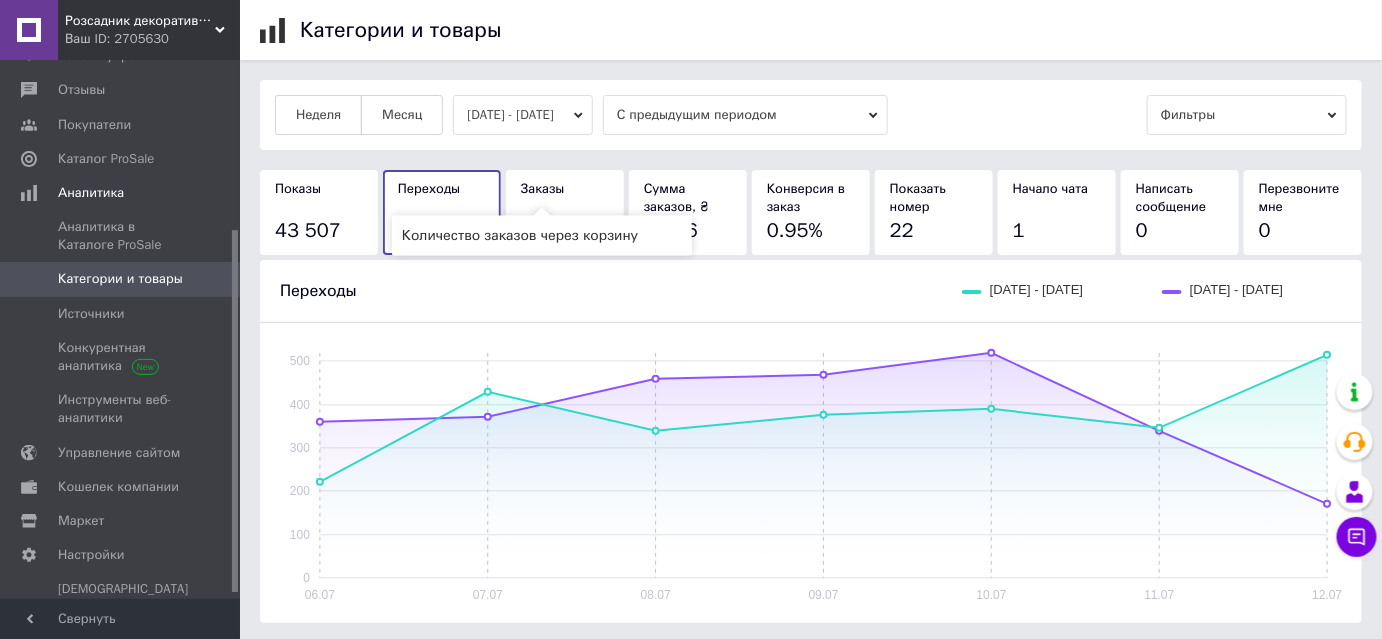 click on "Заказы" at bounding box center [543, 188] 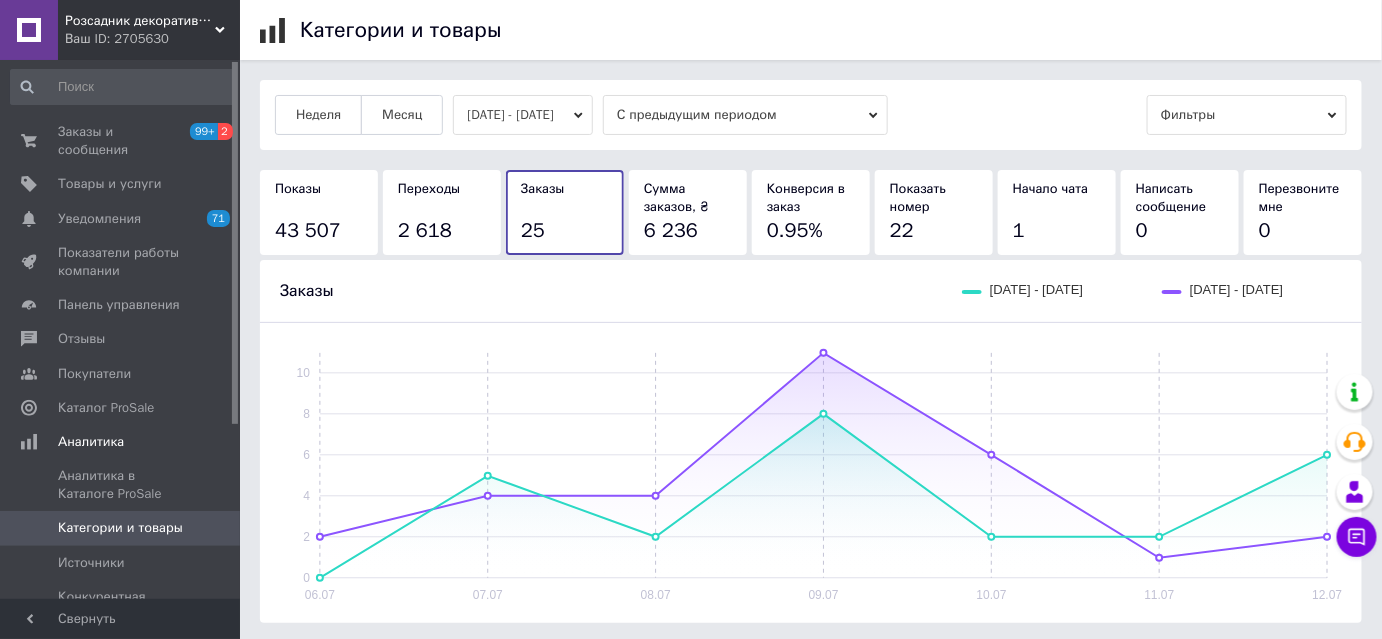 scroll, scrollTop: 0, scrollLeft: 0, axis: both 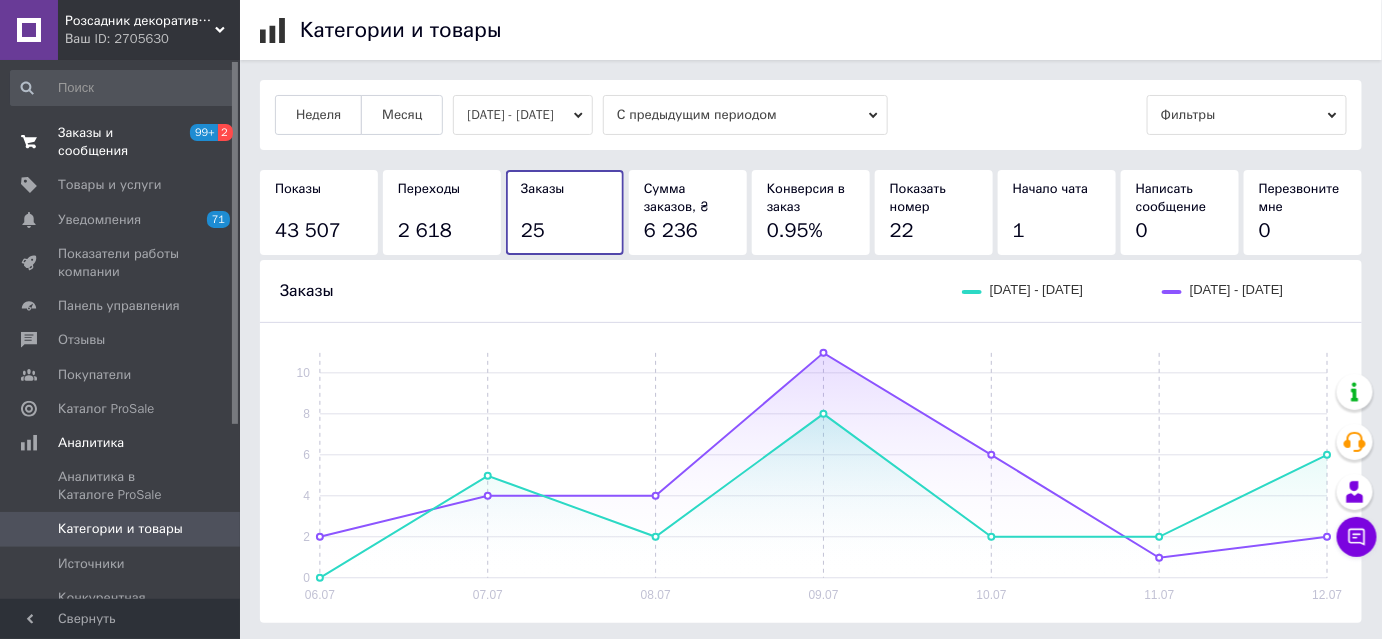 click on "Заказы и сообщения" at bounding box center [121, 142] 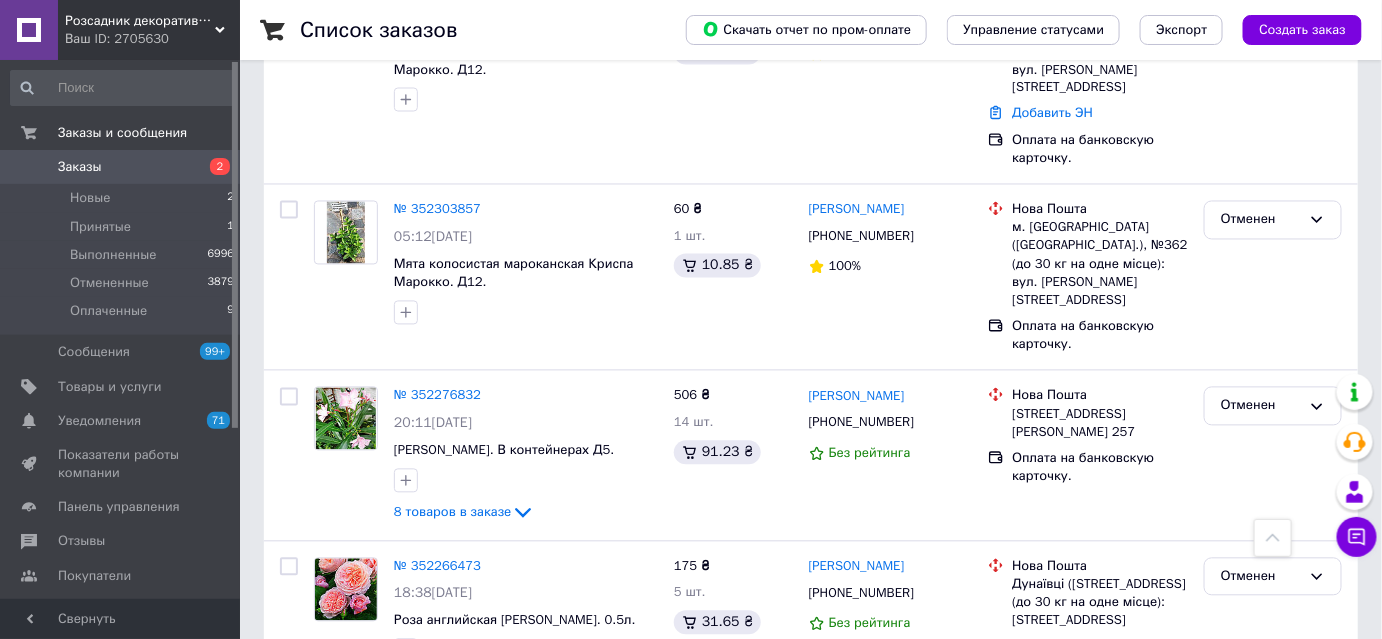 scroll, scrollTop: 1181, scrollLeft: 0, axis: vertical 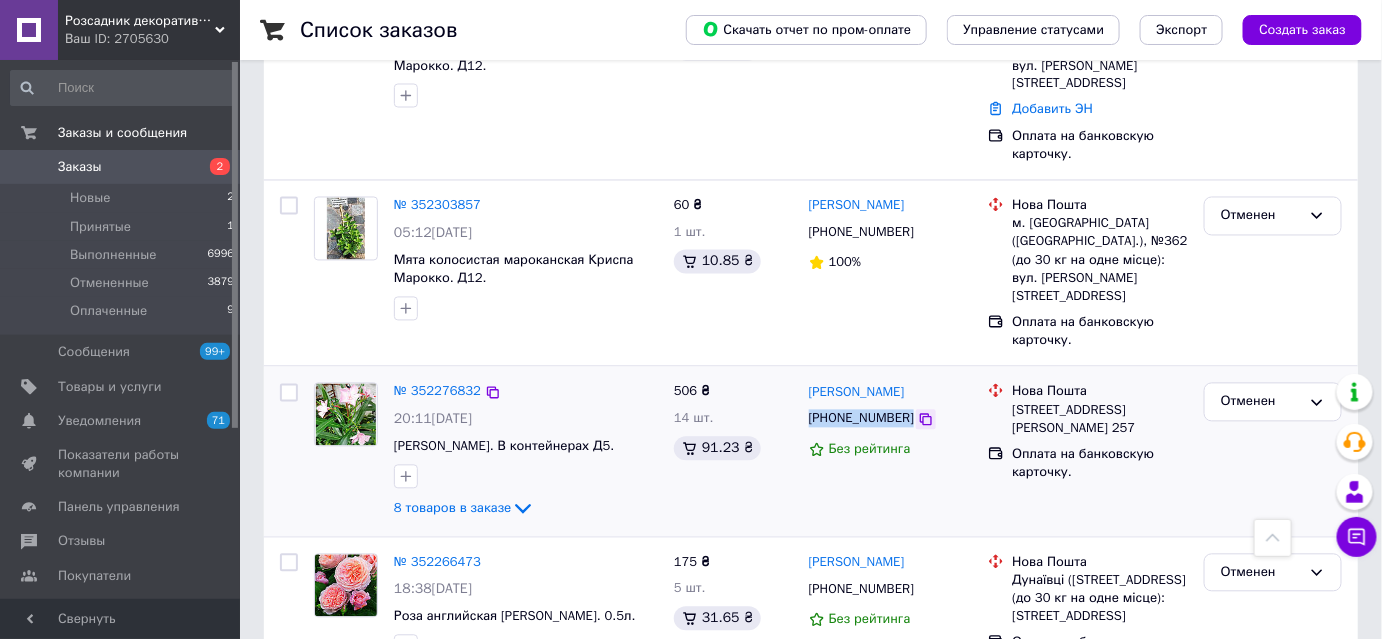 drag, startPoint x: 808, startPoint y: 308, endPoint x: 905, endPoint y: 310, distance: 97.020615 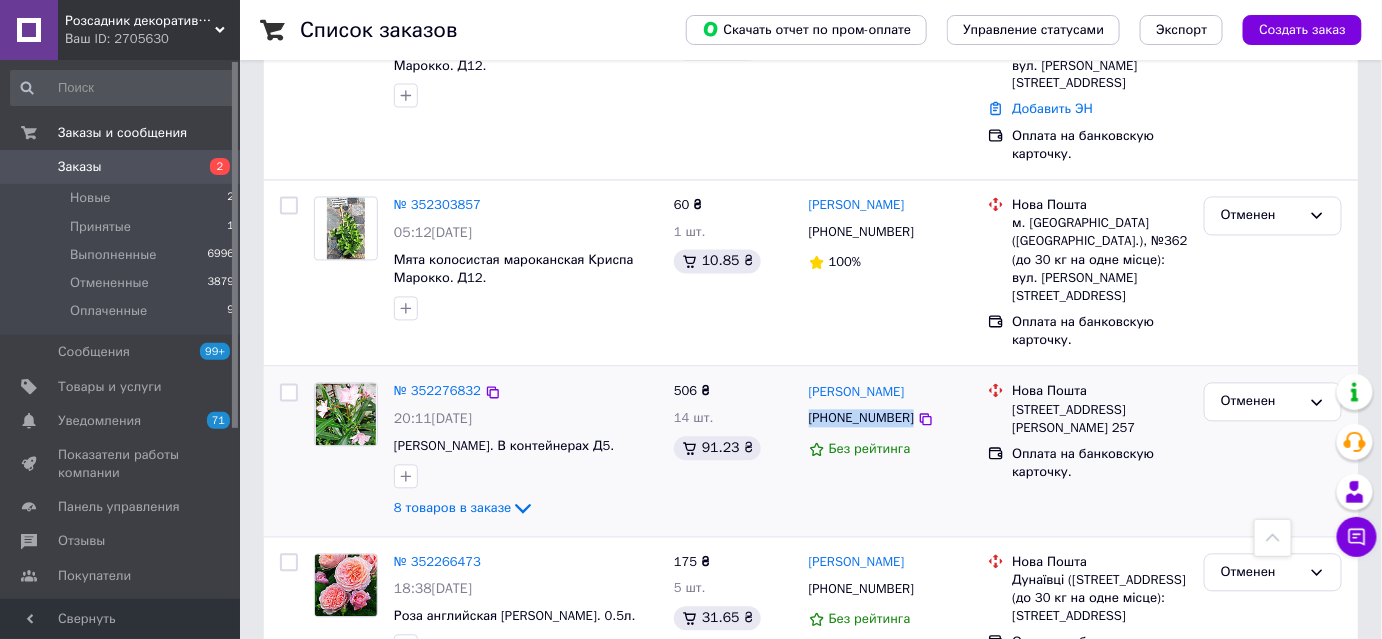 copy on "[PHONE_NUMBER]" 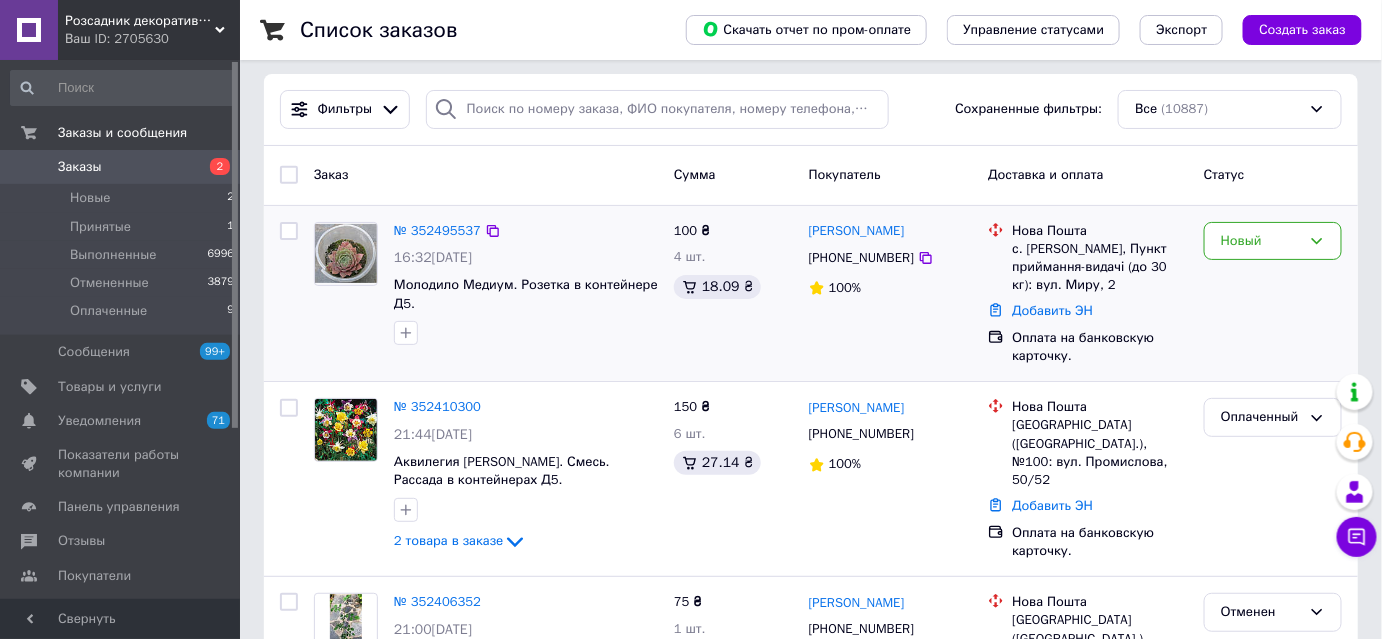 scroll, scrollTop: 0, scrollLeft: 0, axis: both 